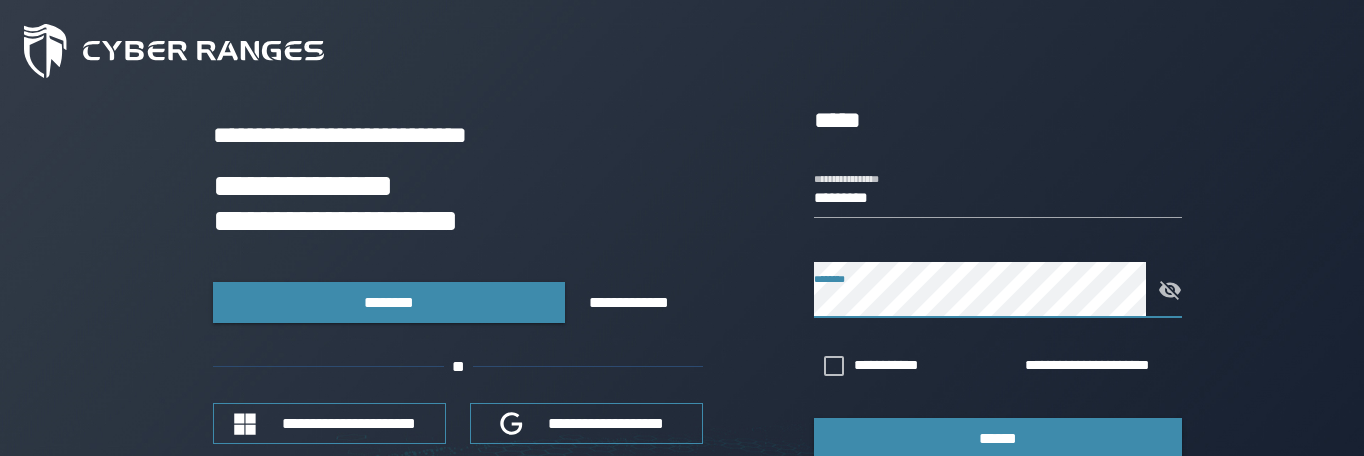 scroll, scrollTop: 3, scrollLeft: 0, axis: vertical 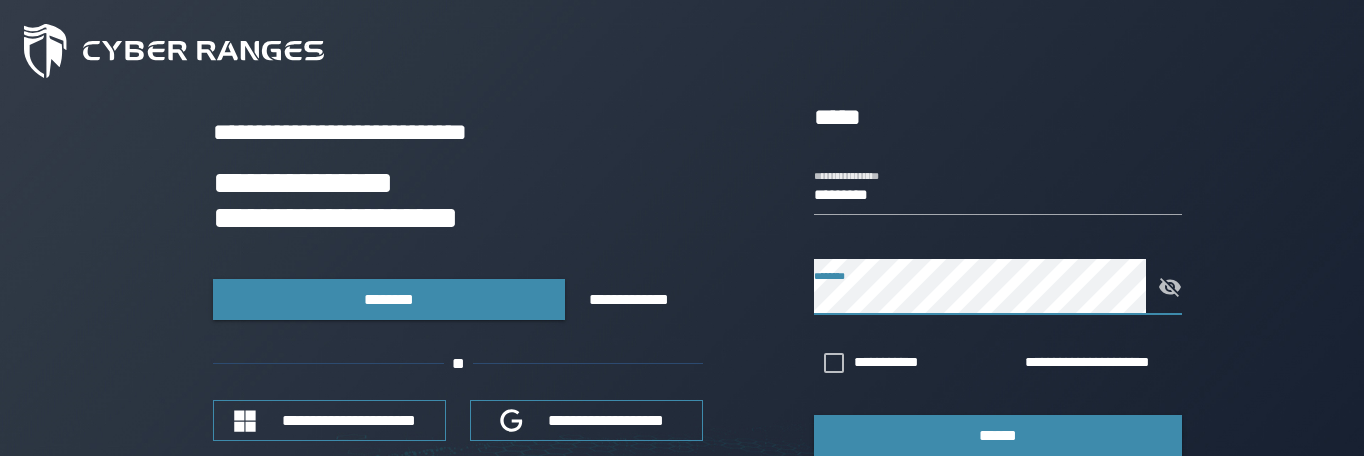 click 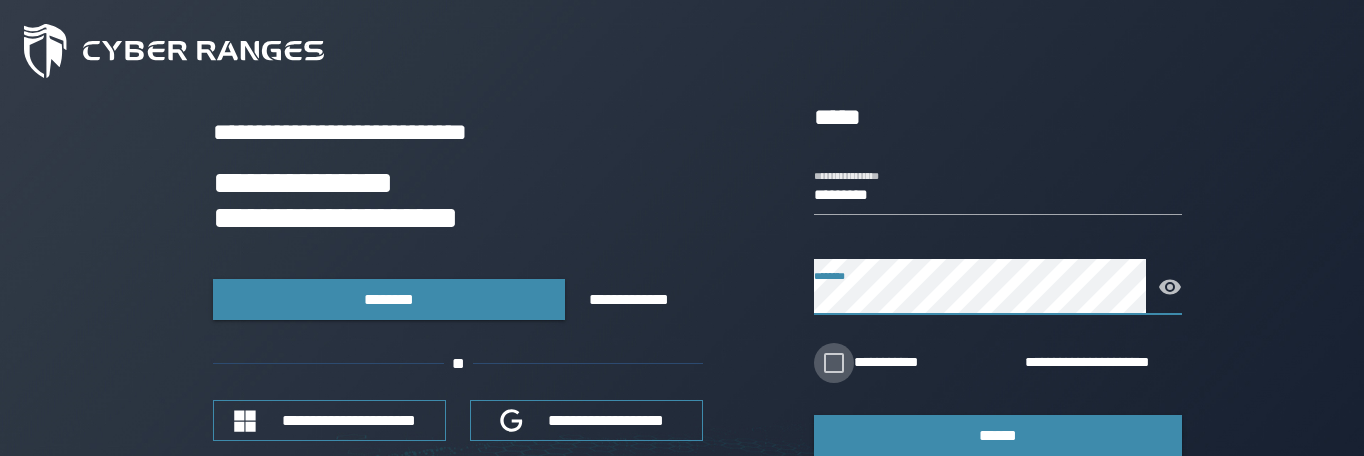 click 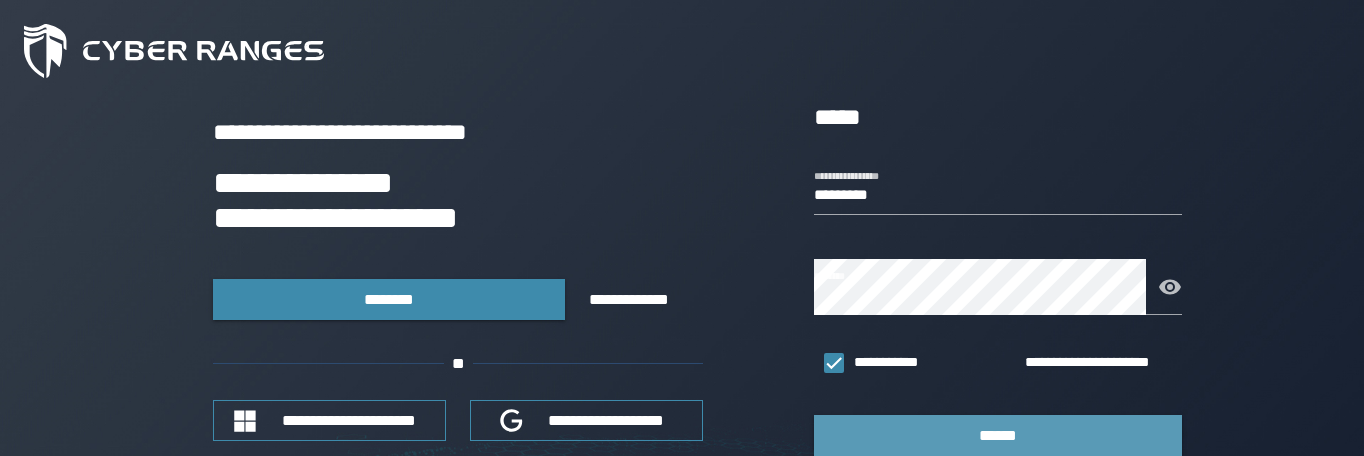 click on "******" at bounding box center [998, 435] 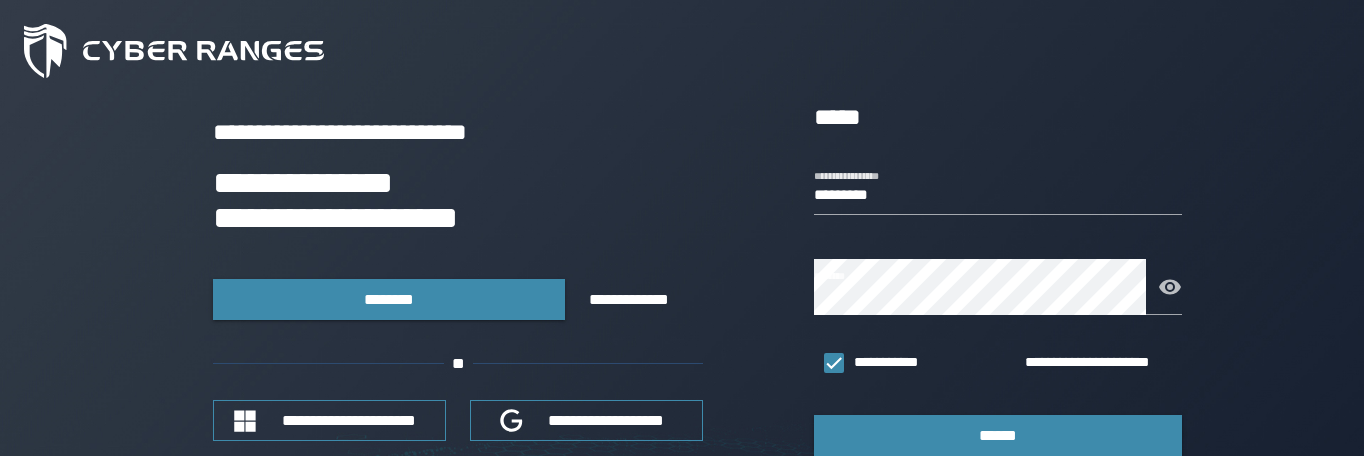 scroll, scrollTop: 3, scrollLeft: 0, axis: vertical 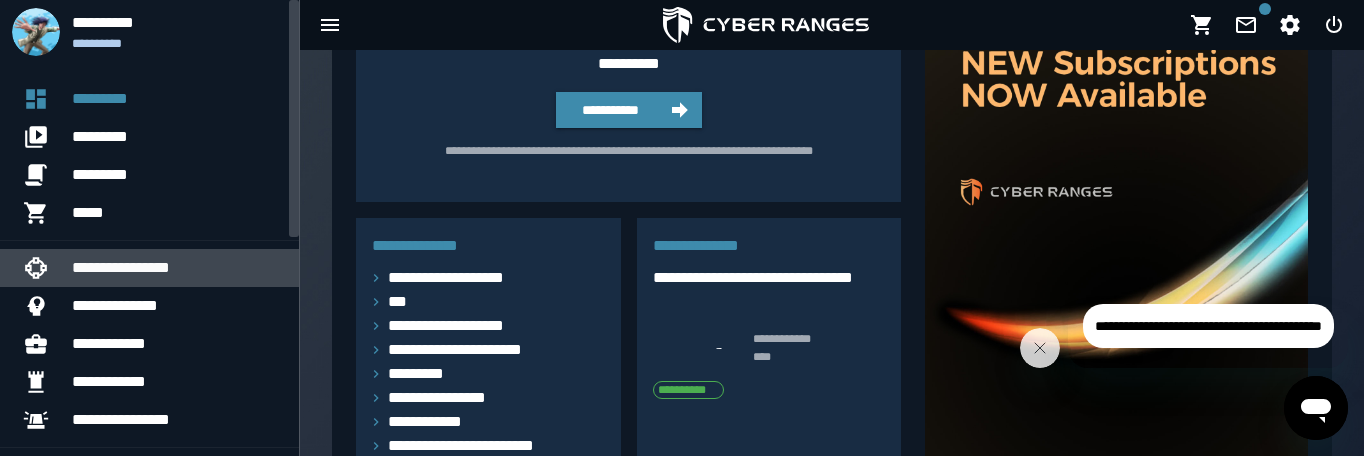 click on "**********" at bounding box center [177, 268] 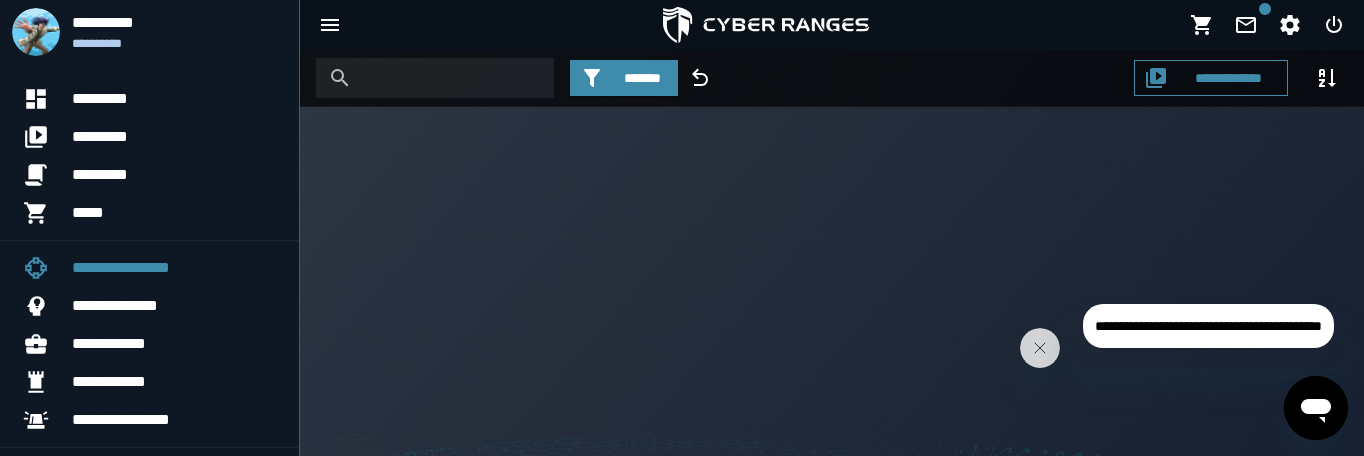 scroll, scrollTop: 0, scrollLeft: 0, axis: both 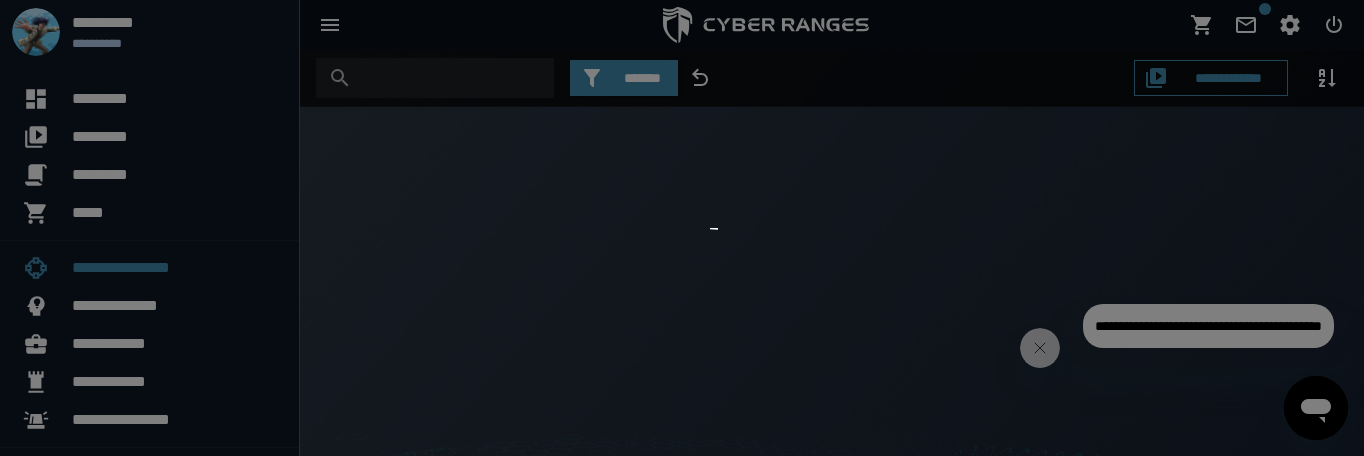 click at bounding box center [682, 228] 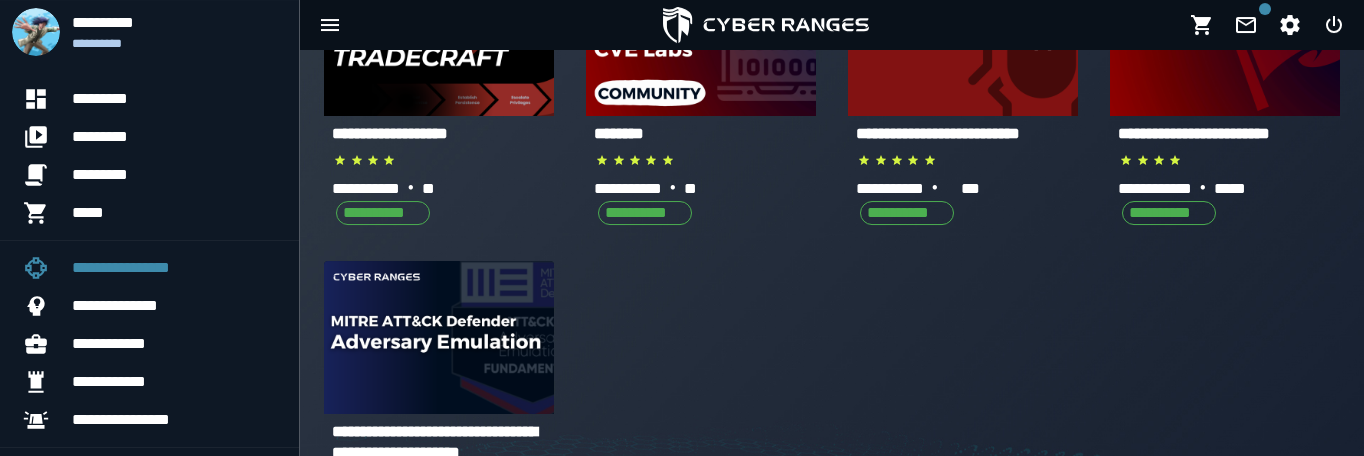 scroll, scrollTop: 114, scrollLeft: 0, axis: vertical 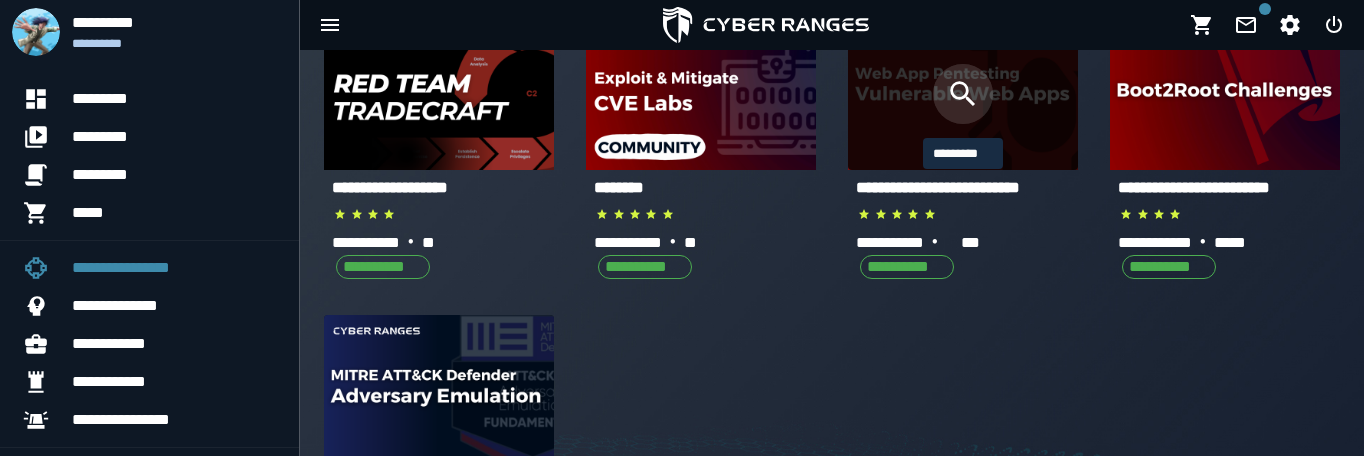 click at bounding box center (963, 94) 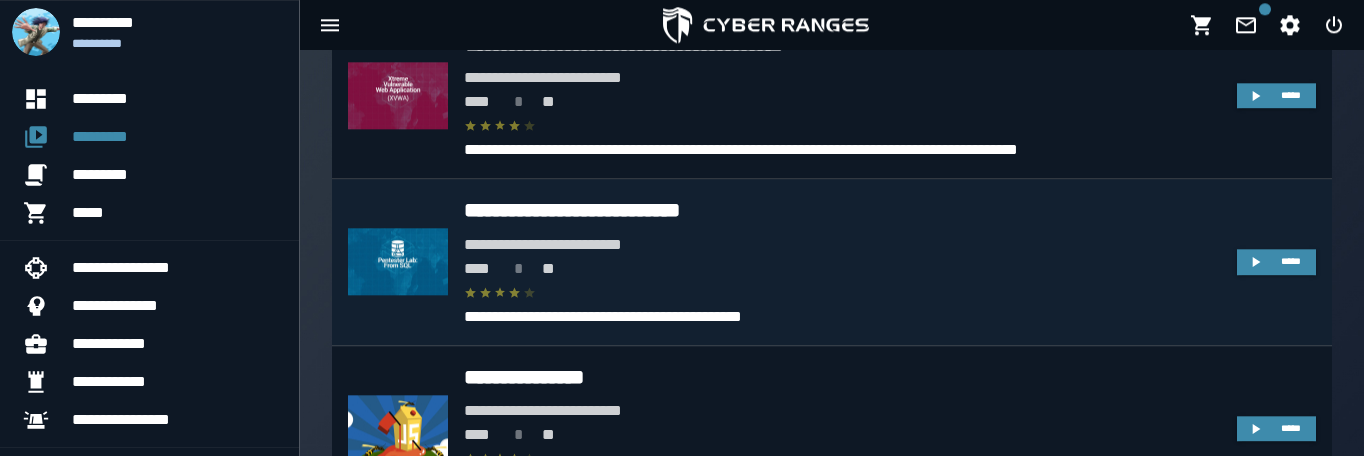 scroll, scrollTop: 912, scrollLeft: 0, axis: vertical 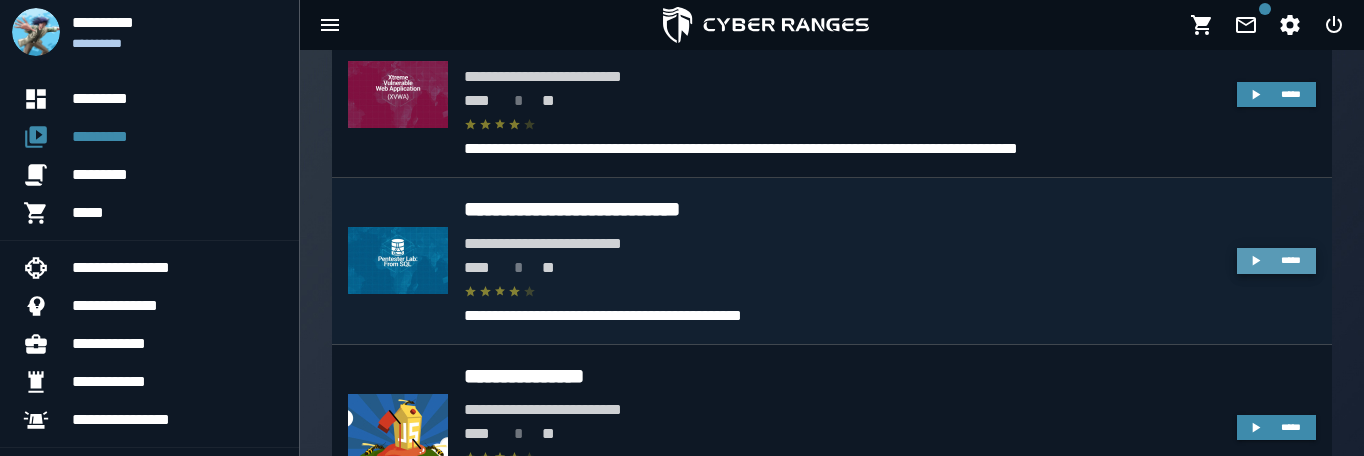 click on "*****" at bounding box center [1276, 261] 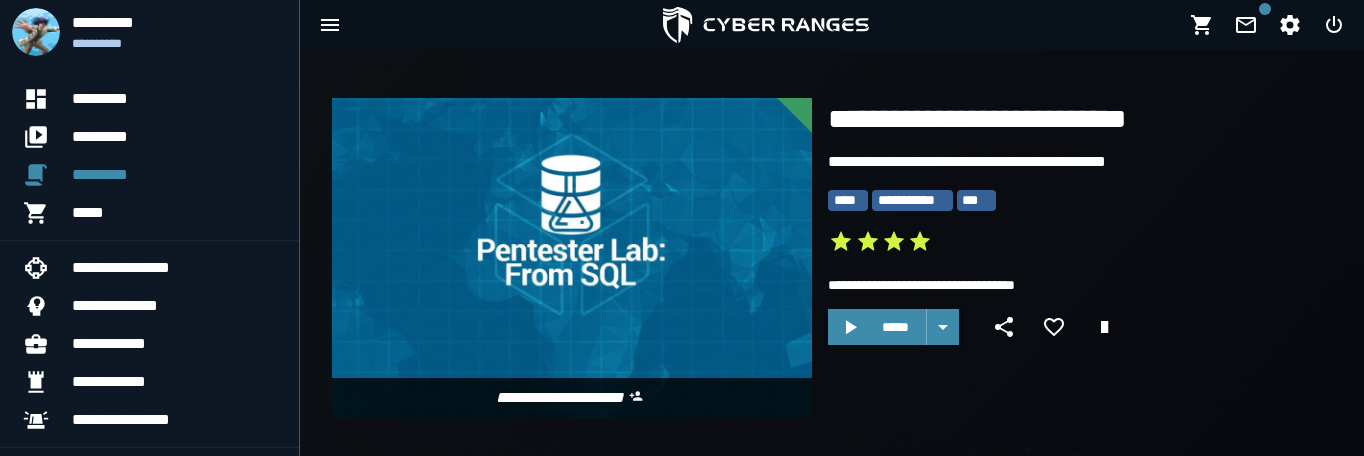 scroll, scrollTop: 114, scrollLeft: 0, axis: vertical 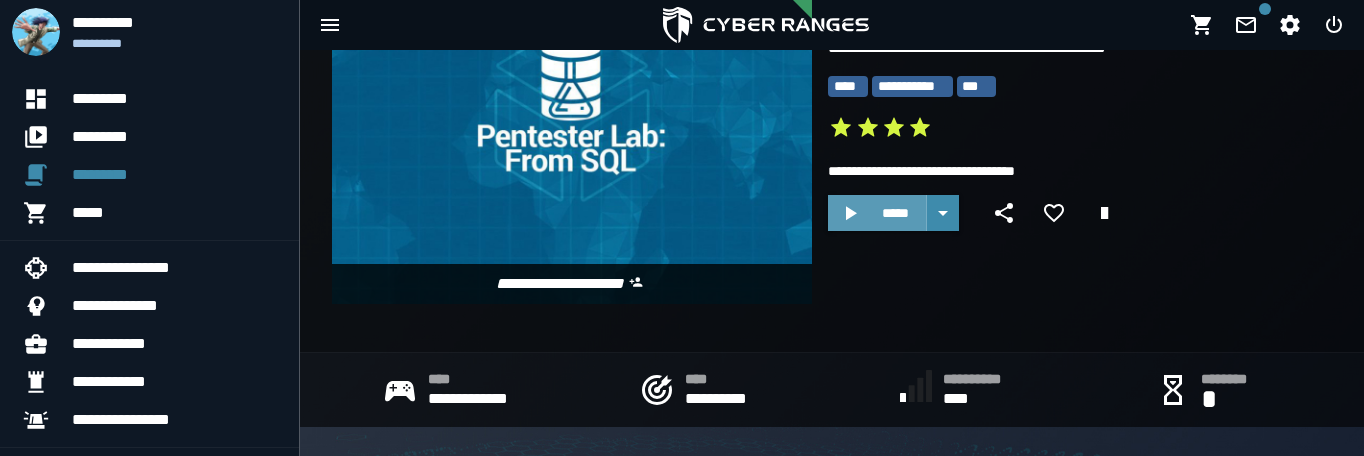click on "*****" at bounding box center [895, 213] 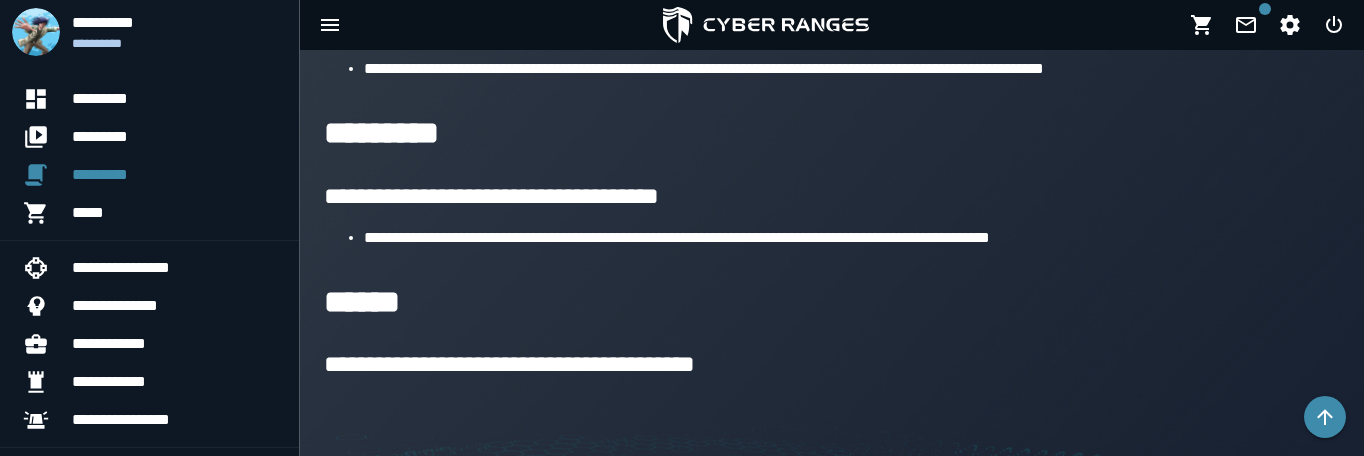 scroll, scrollTop: 570, scrollLeft: 0, axis: vertical 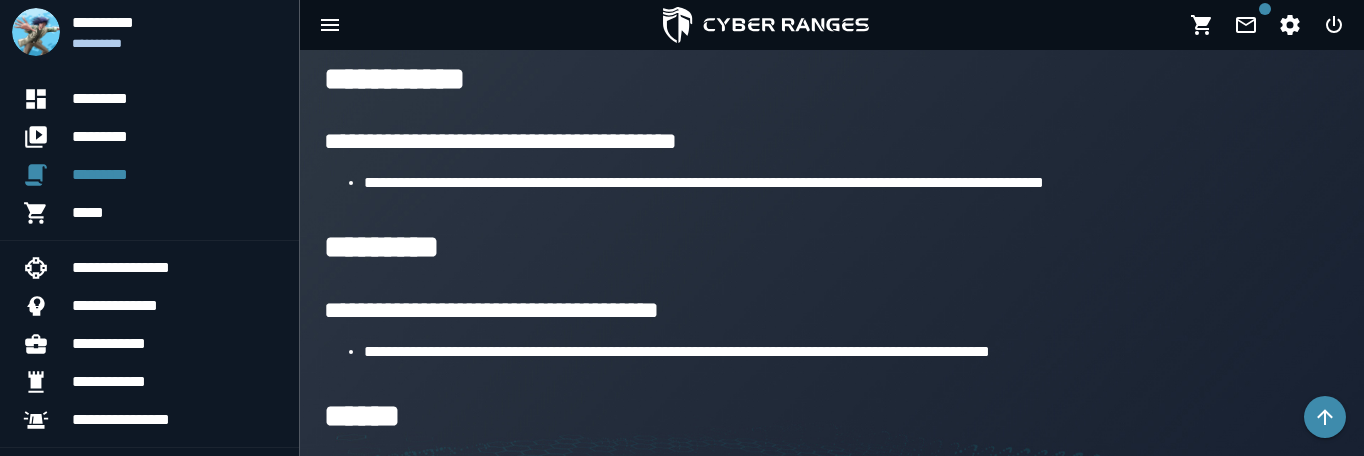 click on "**********" at bounding box center [852, 183] 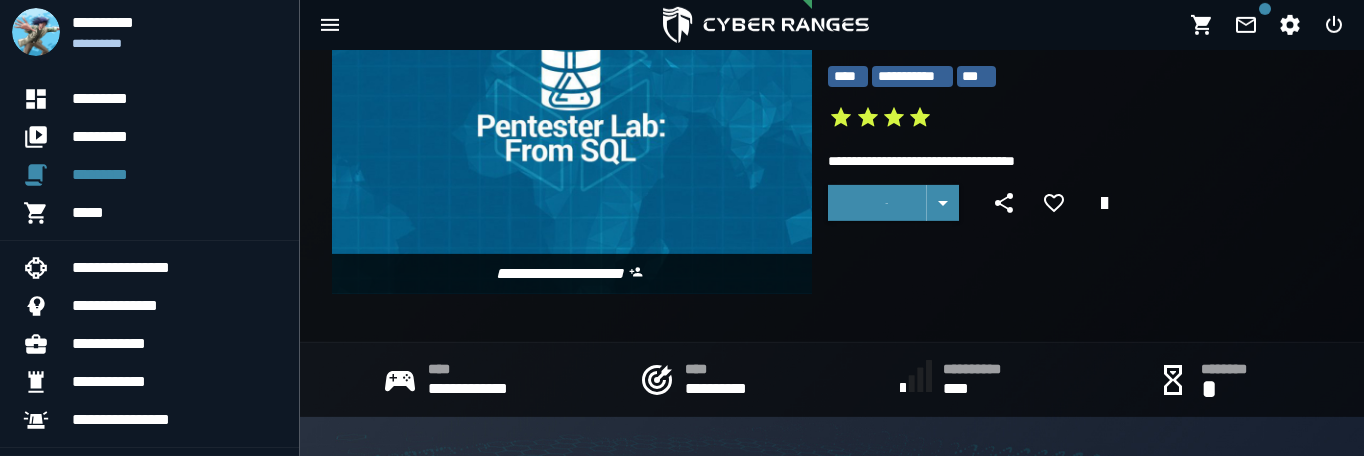 scroll, scrollTop: 114, scrollLeft: 0, axis: vertical 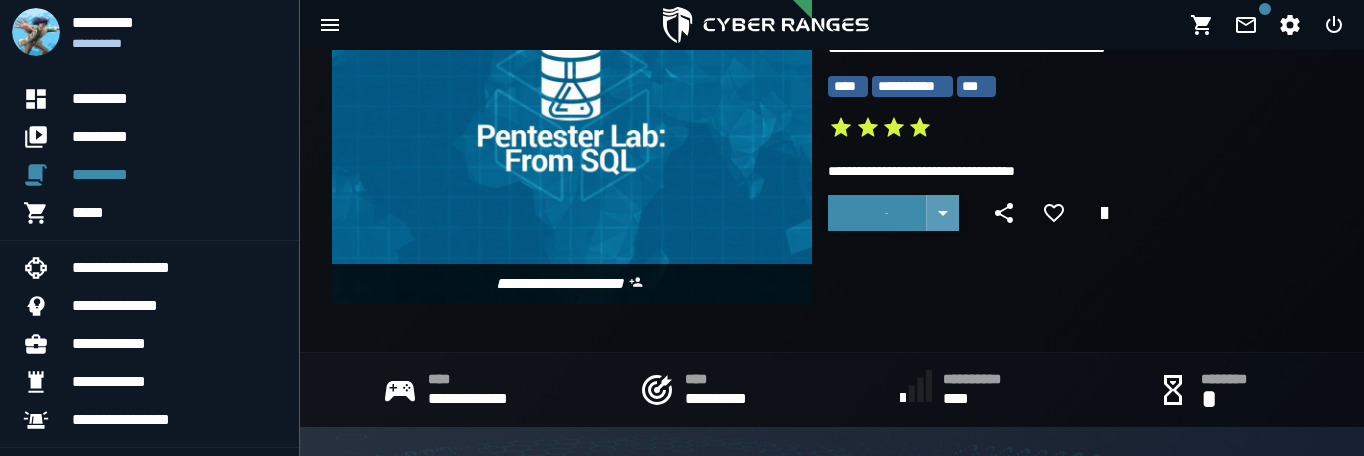 click 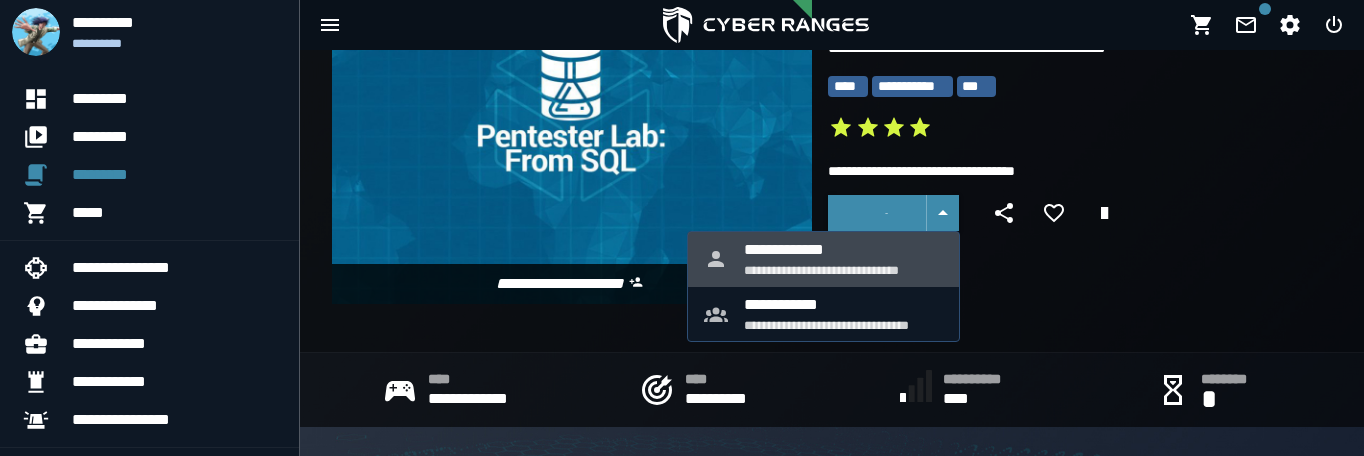 click on "**********" at bounding box center [843, 249] 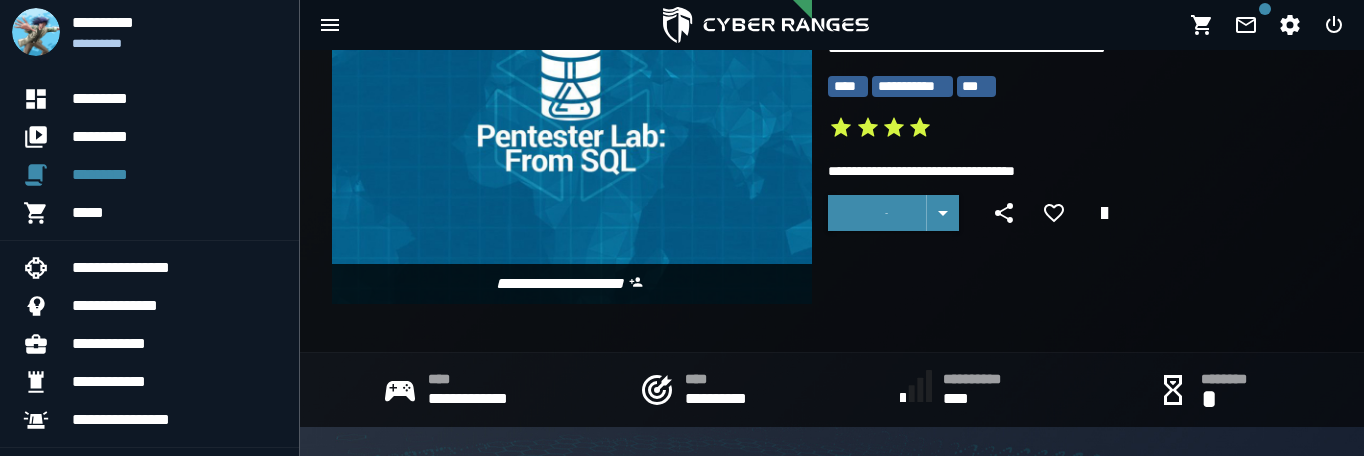click on "**********" at bounding box center (682, 733) 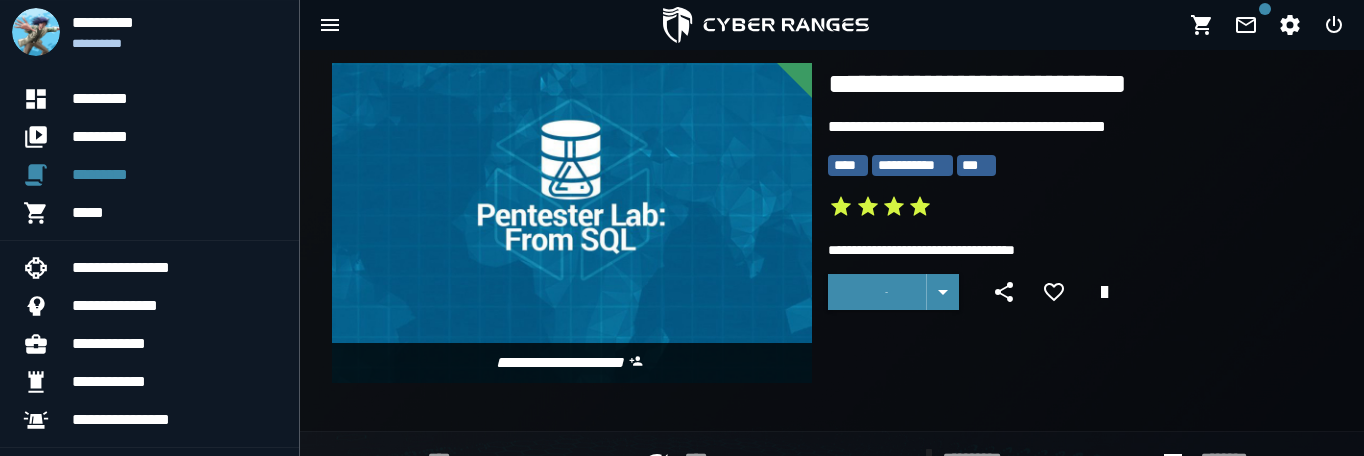 scroll, scrollTop: 0, scrollLeft: 0, axis: both 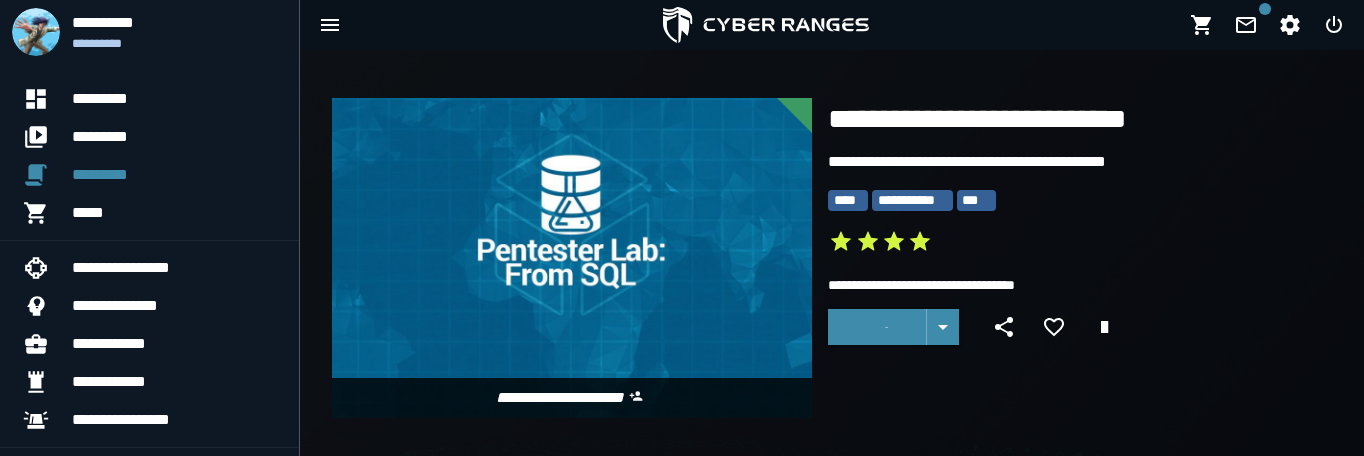 click on "****" at bounding box center [848, 200] 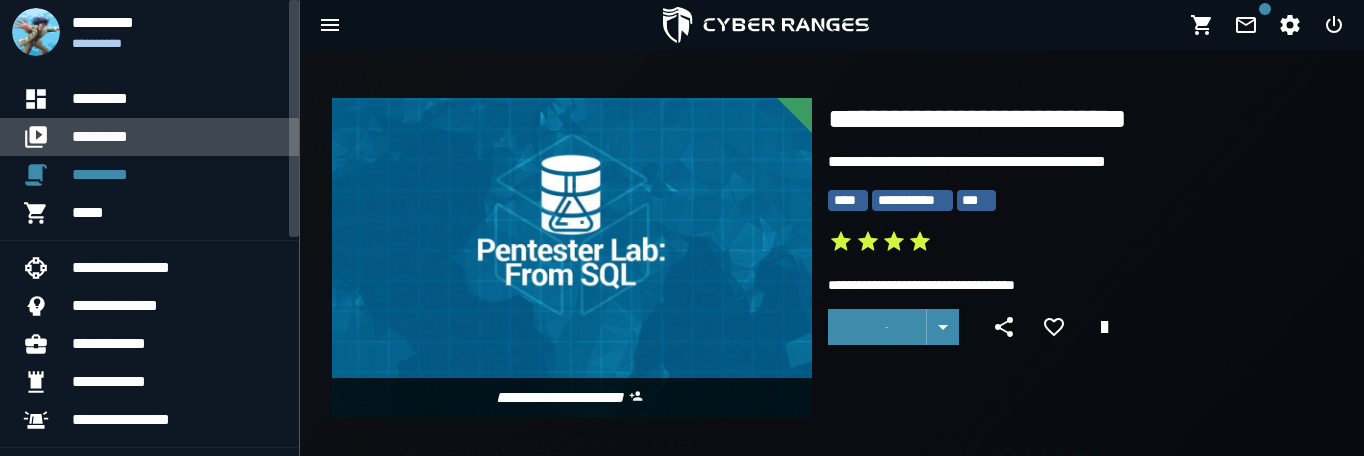 click on "*********" at bounding box center [177, 137] 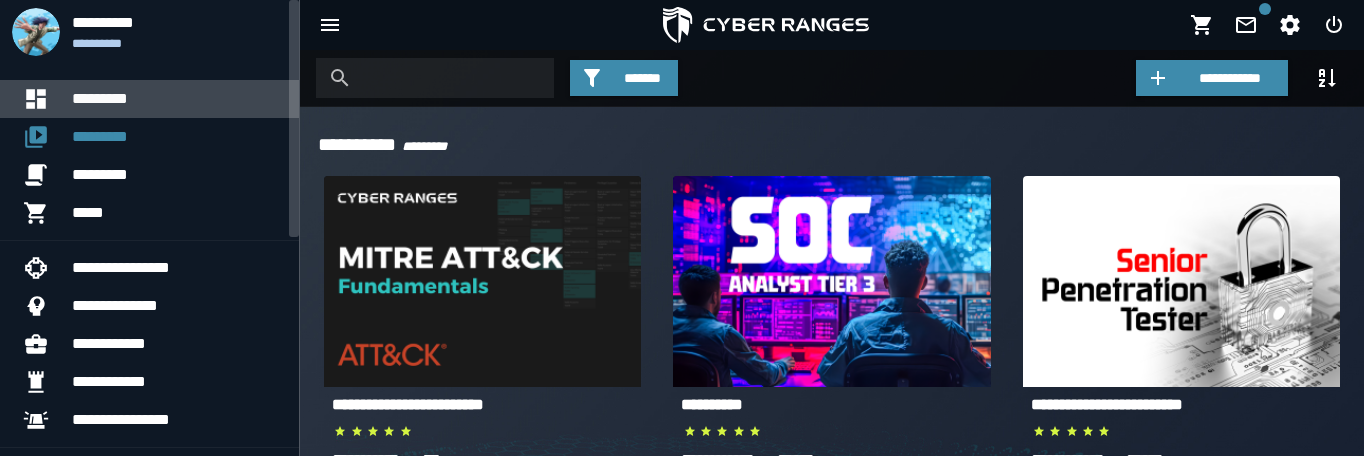 click on "*********" at bounding box center (177, 99) 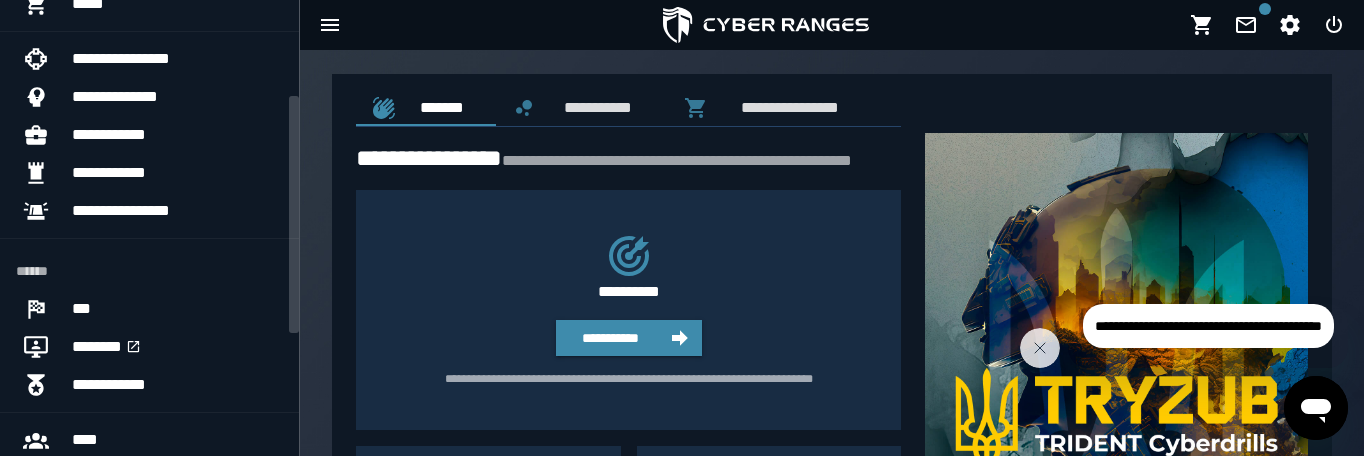 scroll, scrollTop: 228, scrollLeft: 0, axis: vertical 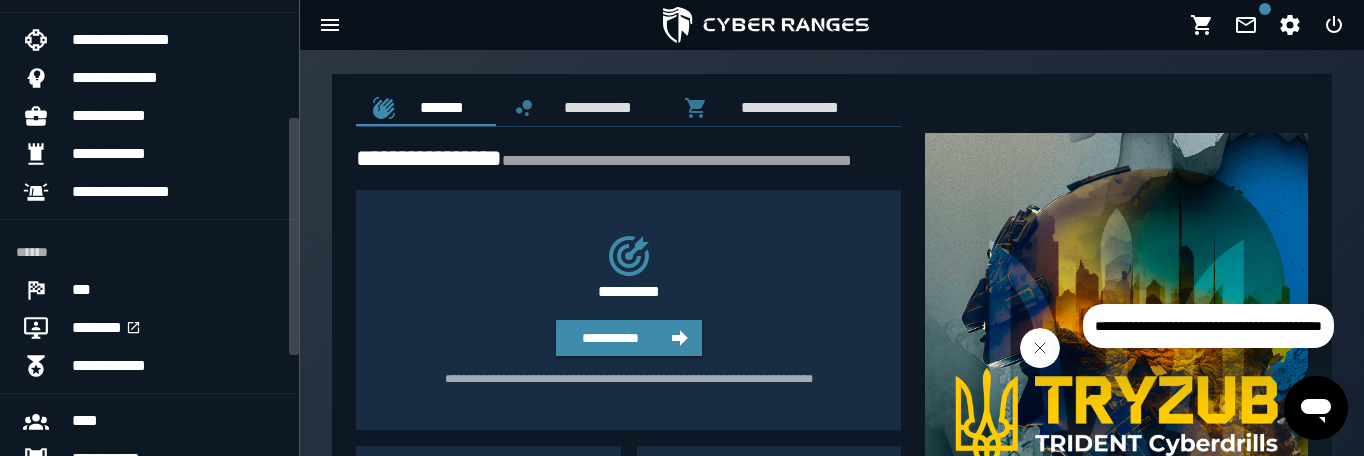 click 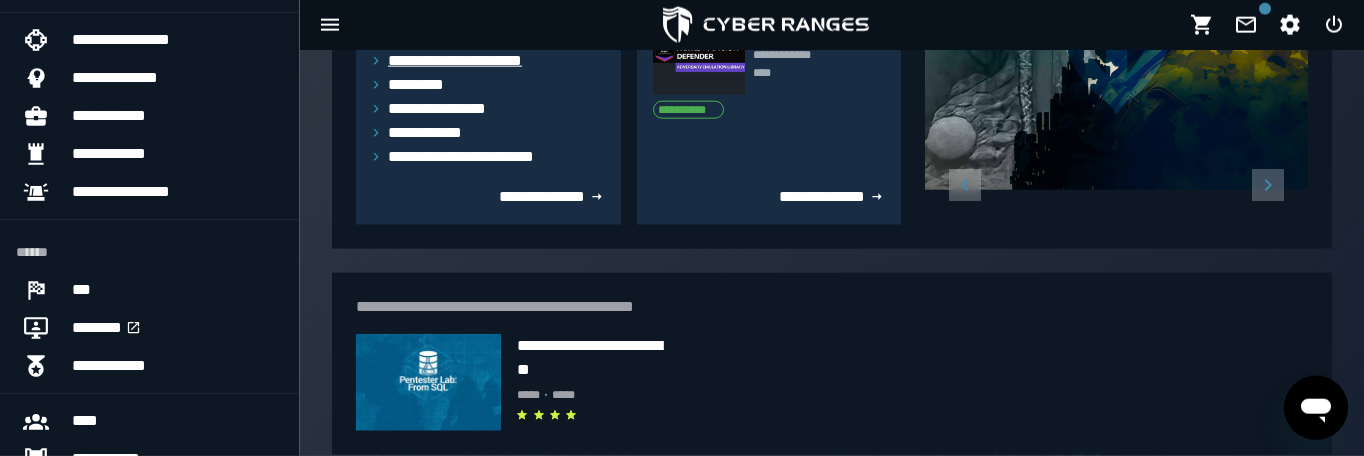 scroll, scrollTop: 570, scrollLeft: 0, axis: vertical 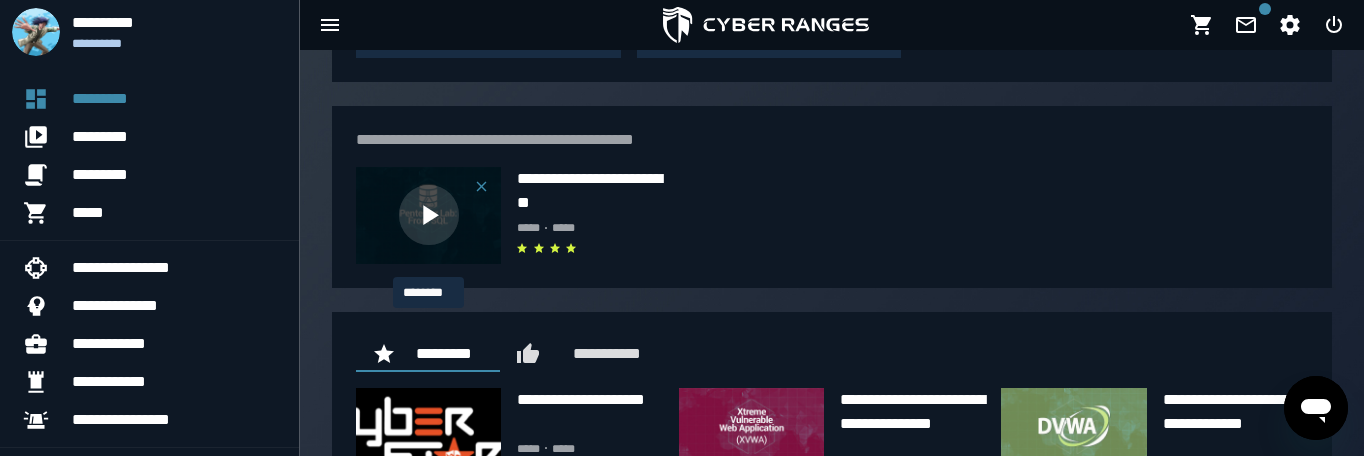 click 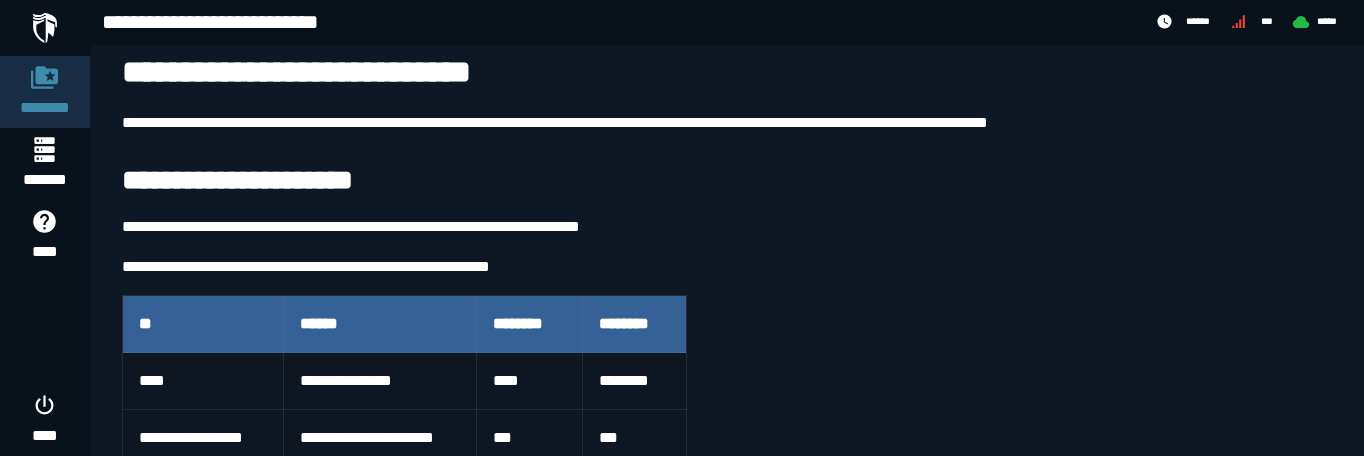 scroll, scrollTop: 181, scrollLeft: 0, axis: vertical 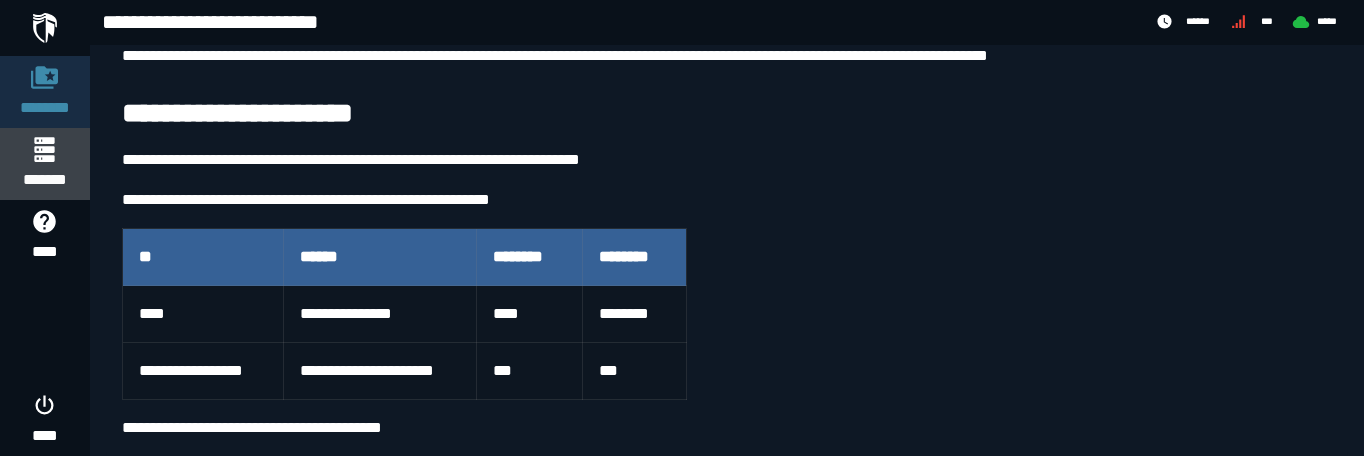 click 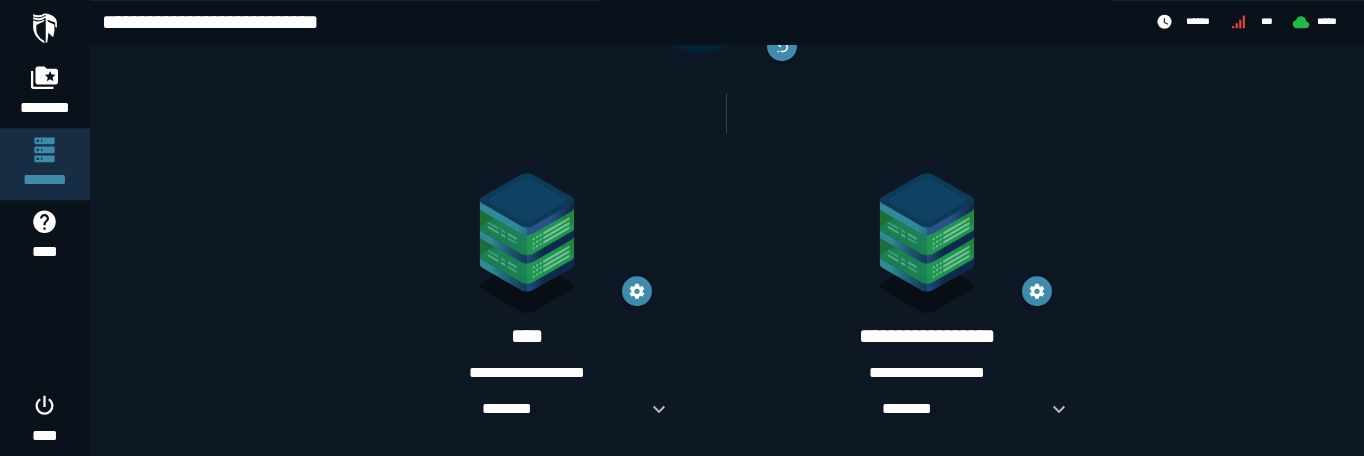 scroll, scrollTop: 234, scrollLeft: 0, axis: vertical 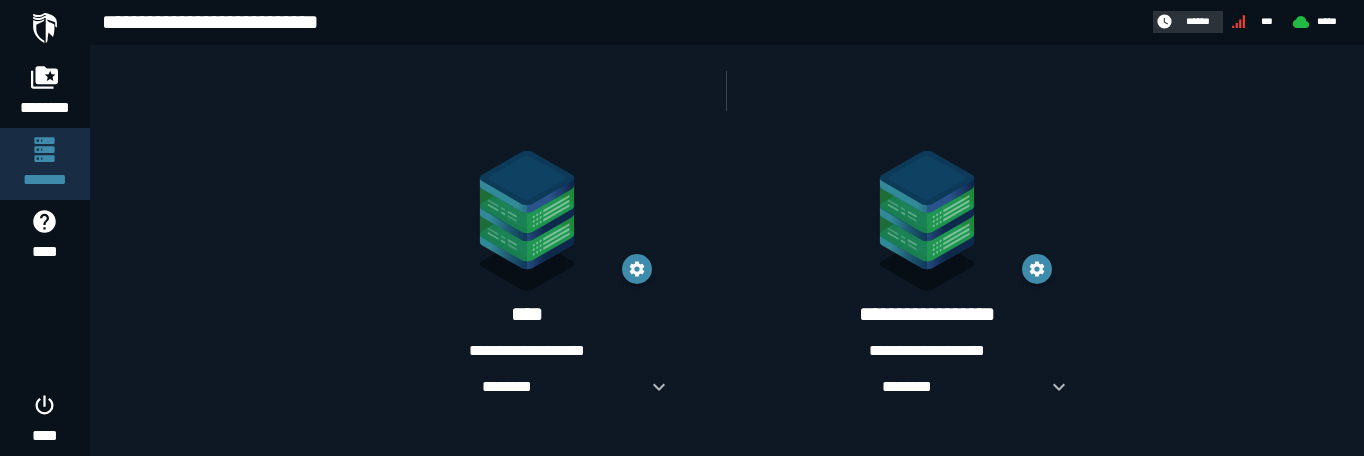 click on "******" at bounding box center [1197, 21] 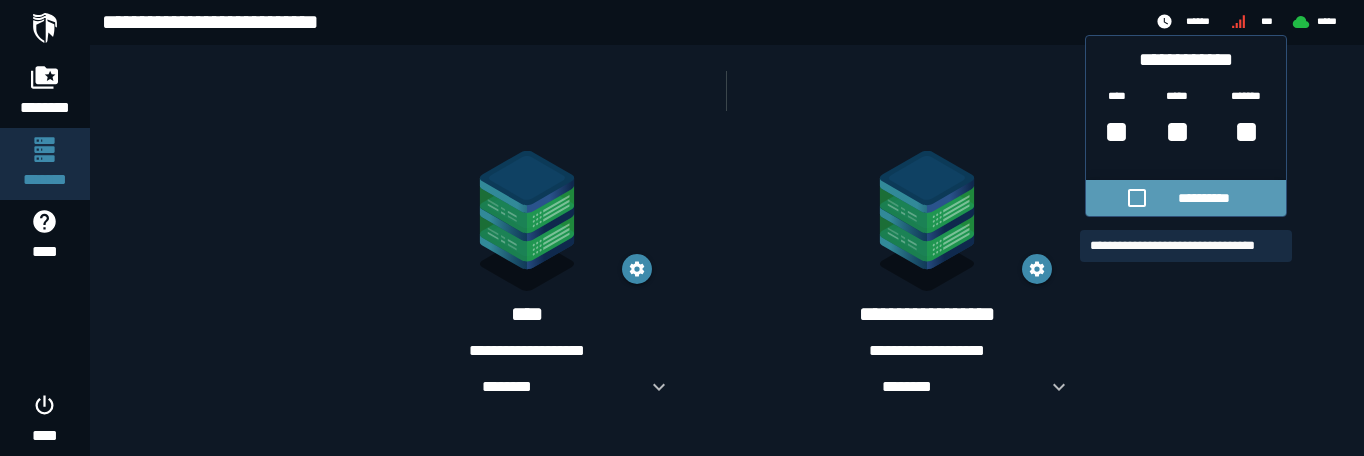 click 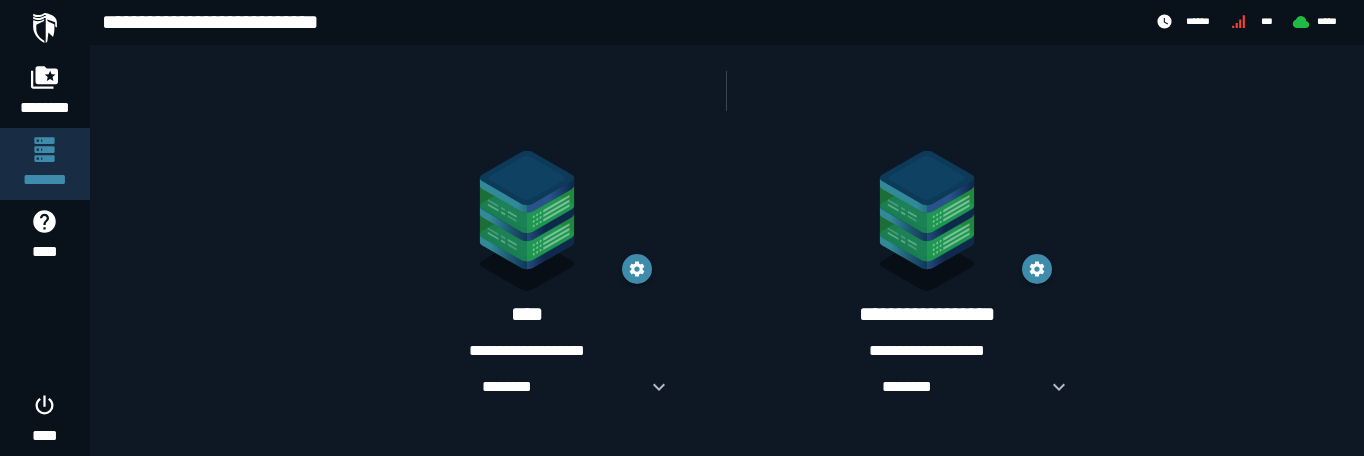 click on "**********" at bounding box center (927, 281) 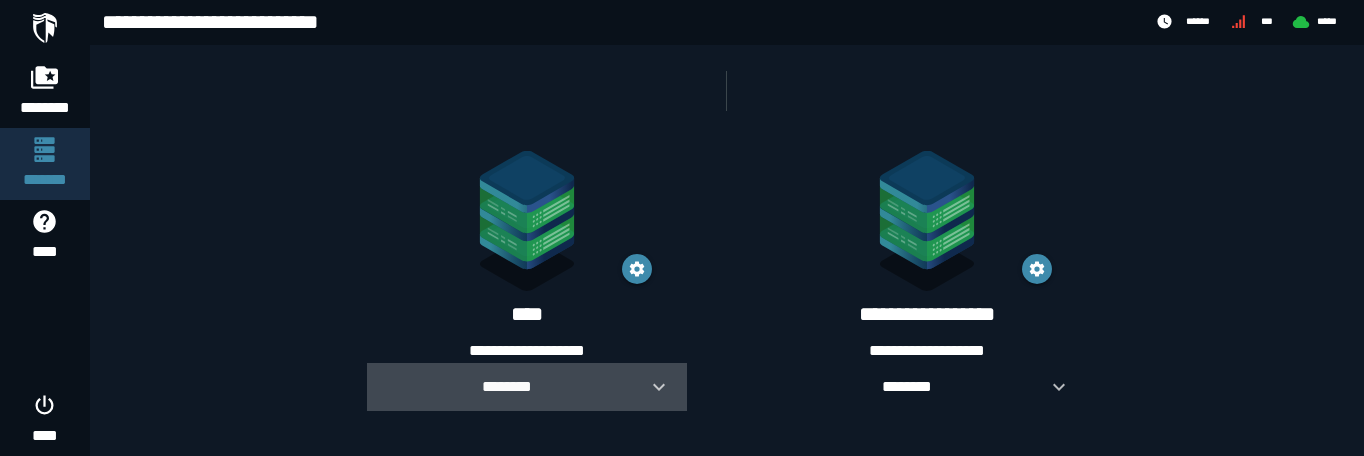 click 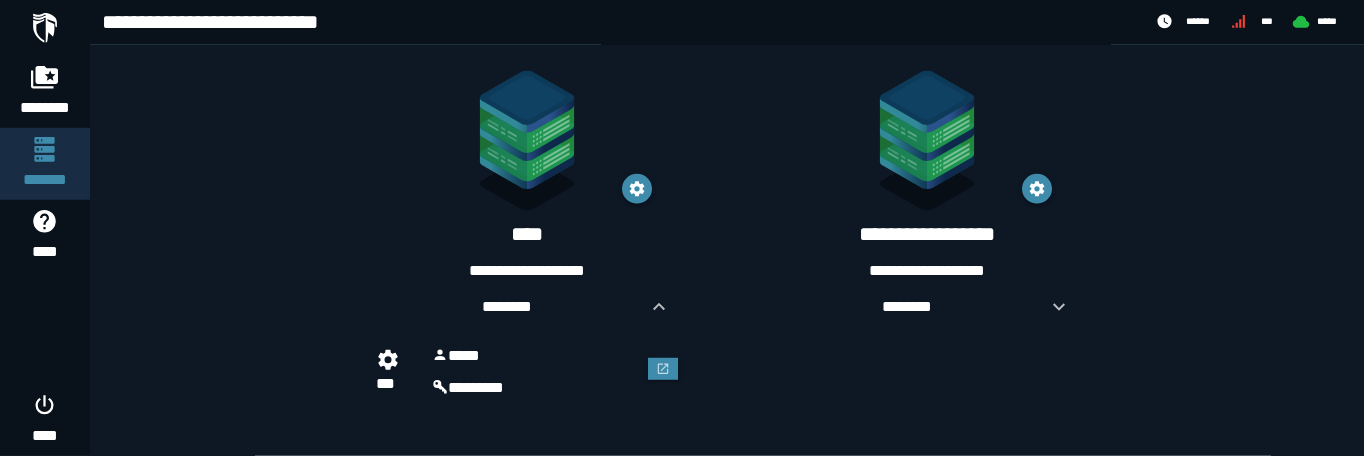 scroll, scrollTop: 316, scrollLeft: 0, axis: vertical 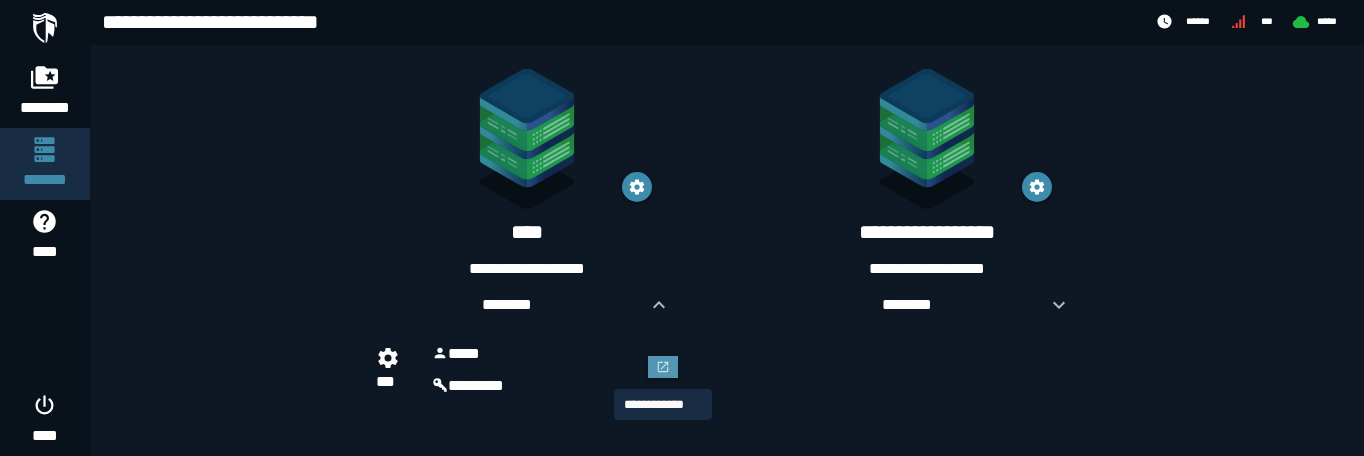 click at bounding box center [663, 367] 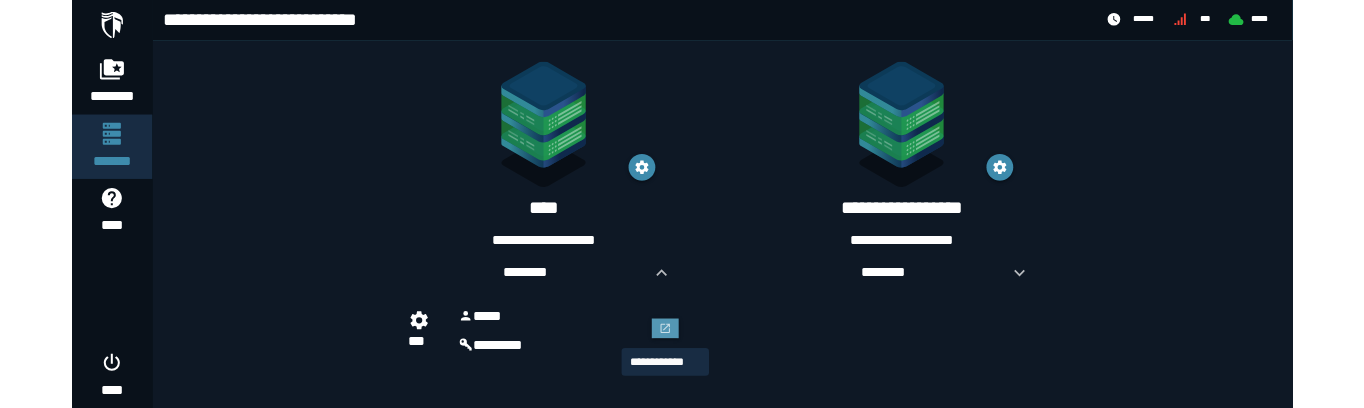 scroll, scrollTop: 0, scrollLeft: 0, axis: both 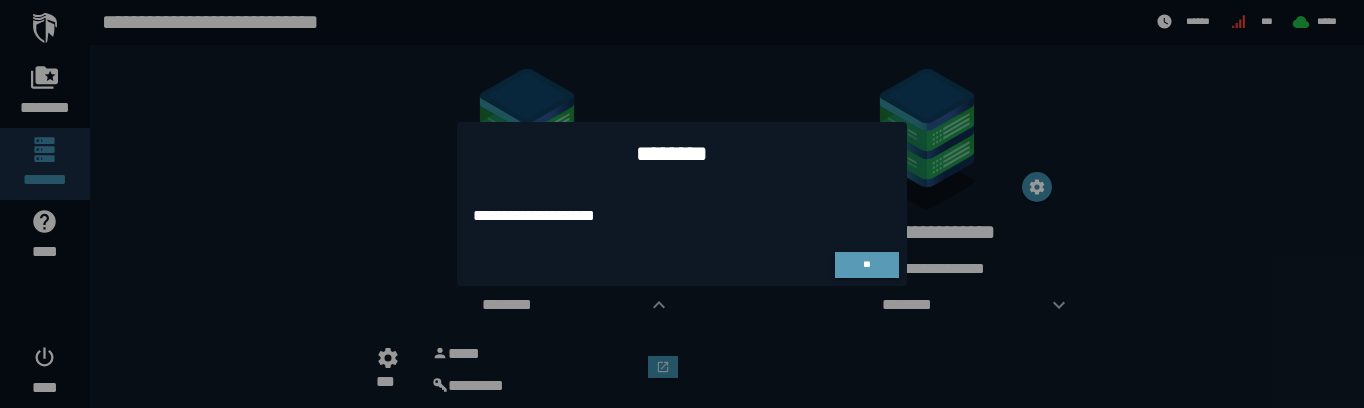 click on "**" at bounding box center (866, 264) 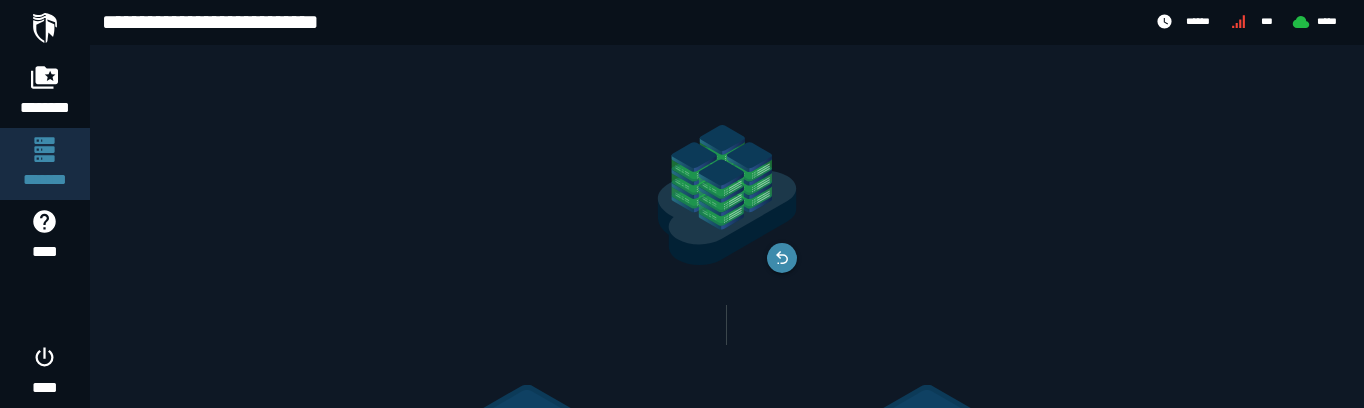 scroll, scrollTop: 316, scrollLeft: 0, axis: vertical 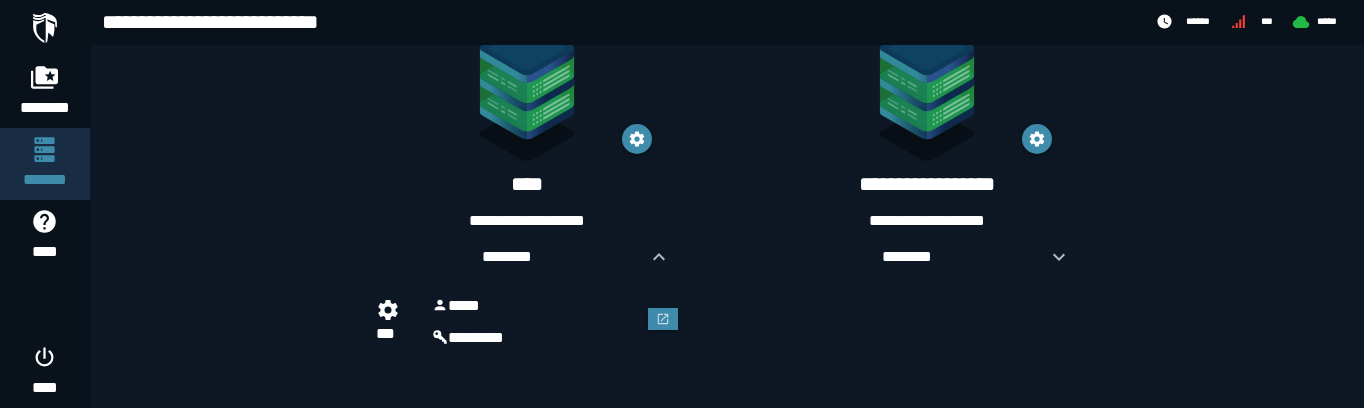 click 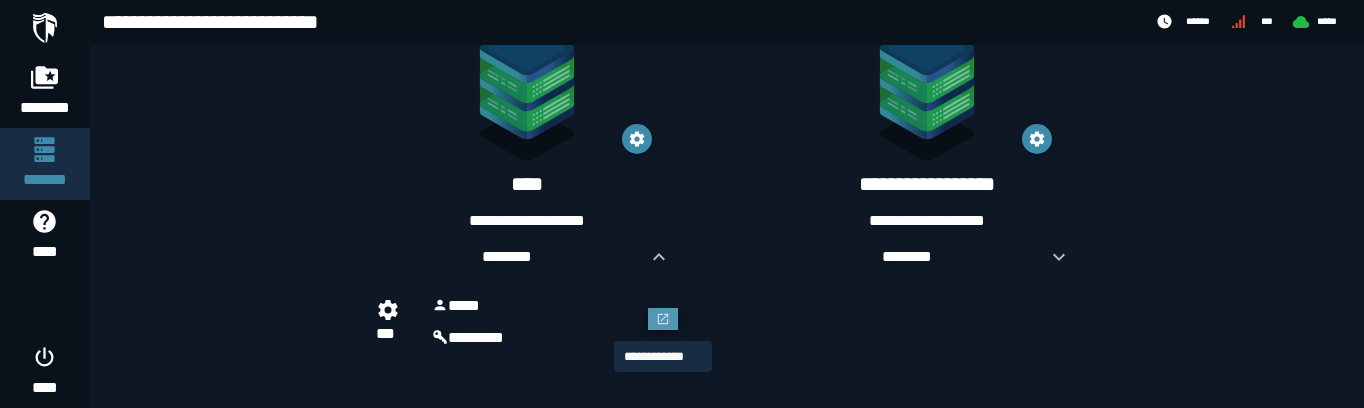 click at bounding box center (663, 319) 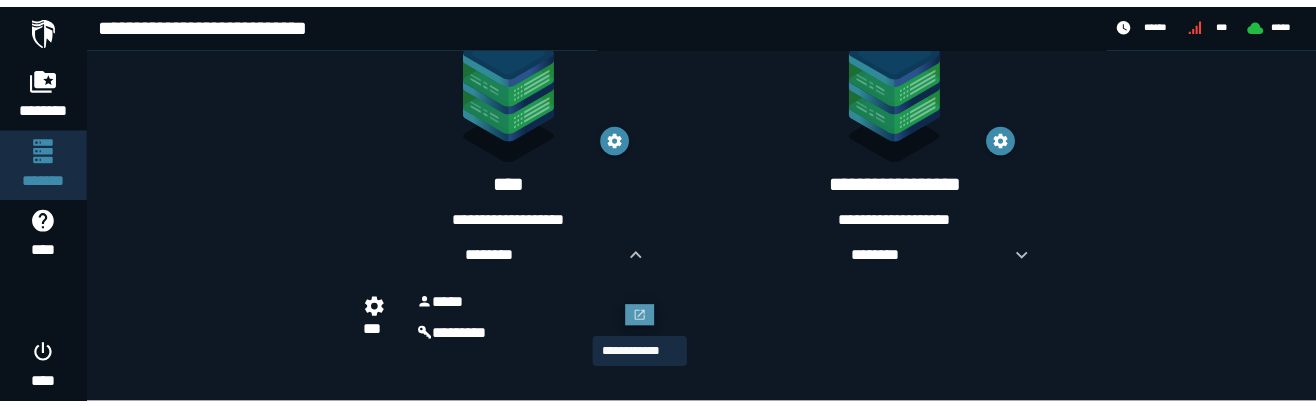 scroll, scrollTop: 0, scrollLeft: 0, axis: both 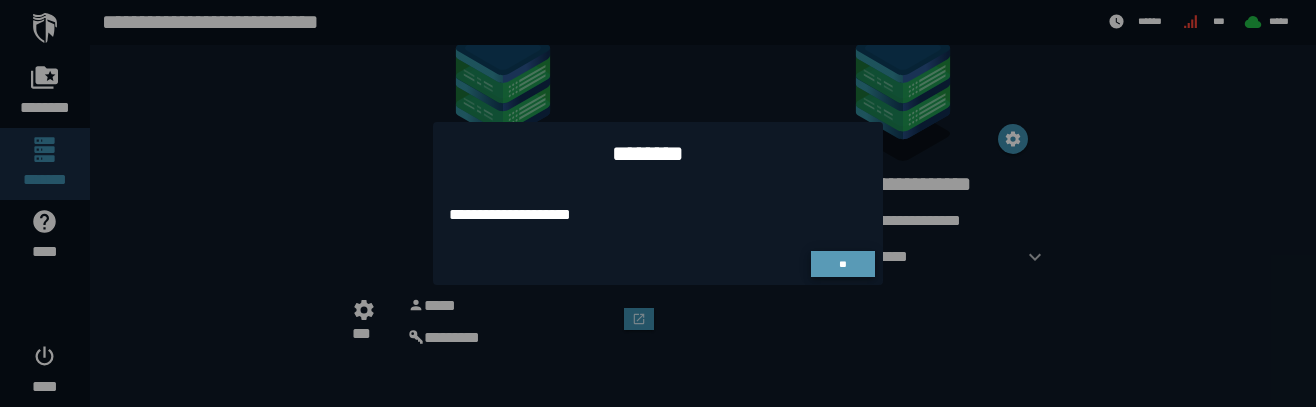 click on "**" at bounding box center (843, 264) 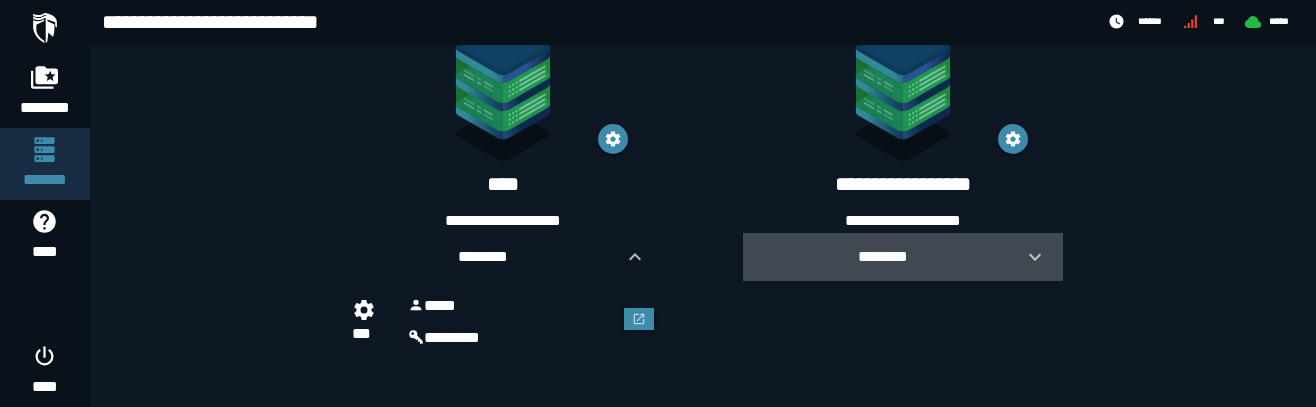 click 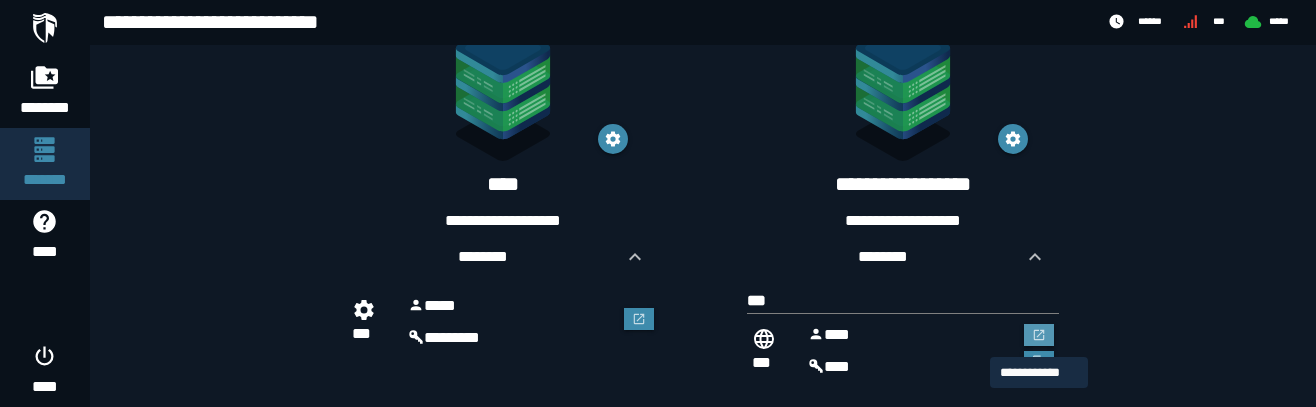 click 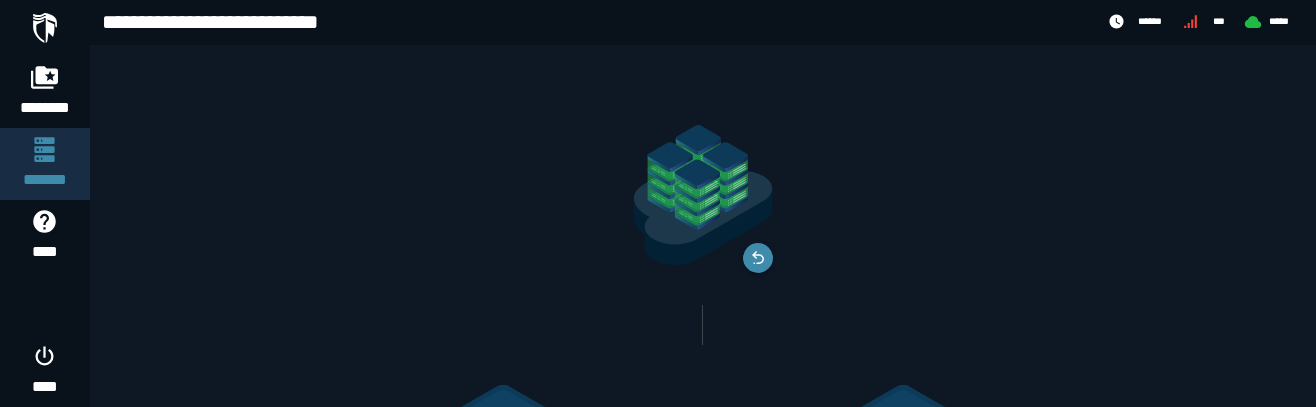 scroll, scrollTop: 364, scrollLeft: 0, axis: vertical 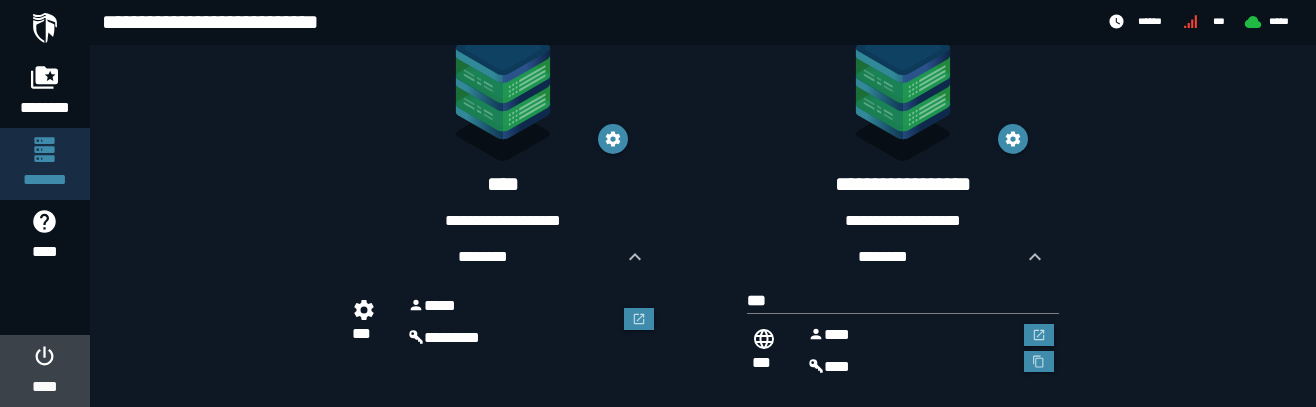 click 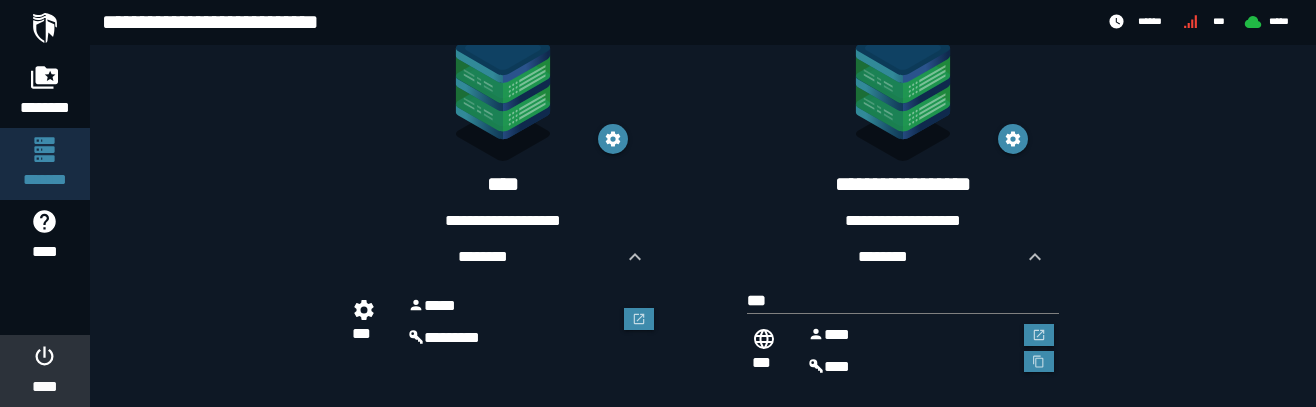 scroll, scrollTop: 0, scrollLeft: 0, axis: both 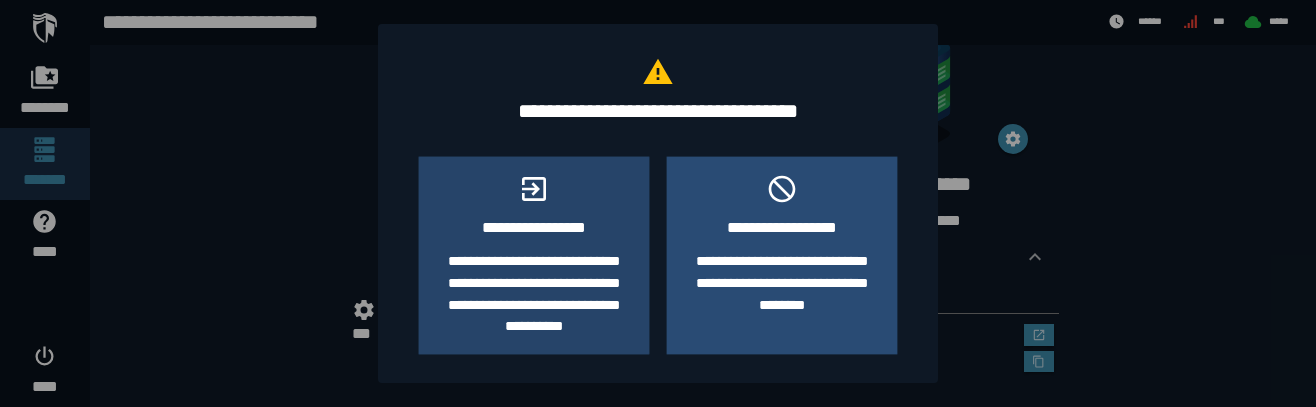 click on "**********" 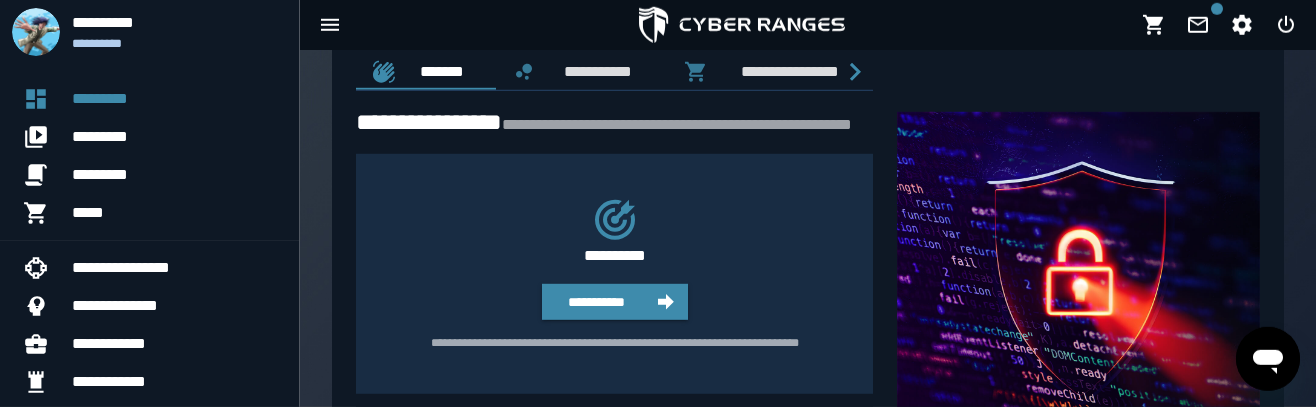 scroll, scrollTop: 251, scrollLeft: 0, axis: vertical 